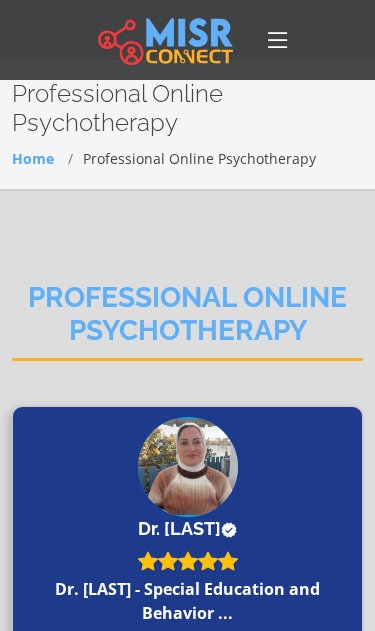 scroll, scrollTop: 0, scrollLeft: 0, axis: both 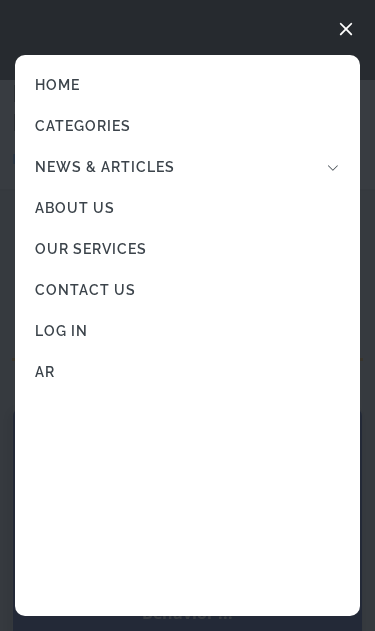 click on "Categories" at bounding box center (187, 126) 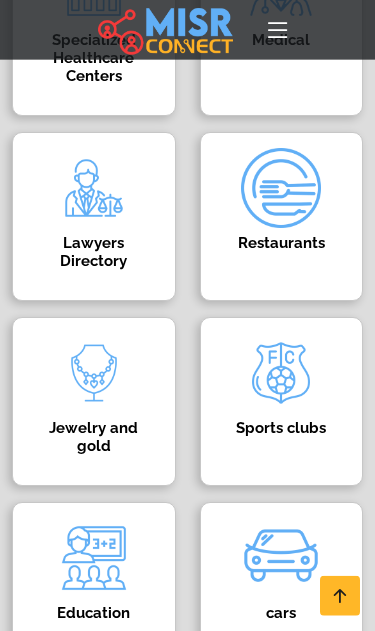 scroll, scrollTop: 440, scrollLeft: 0, axis: vertical 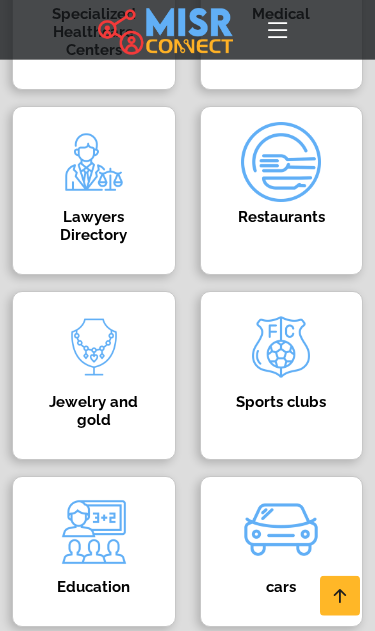 click at bounding box center (94, 162) 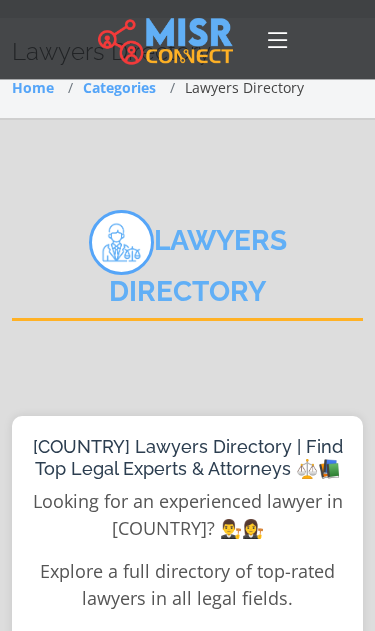 scroll, scrollTop: 0, scrollLeft: 0, axis: both 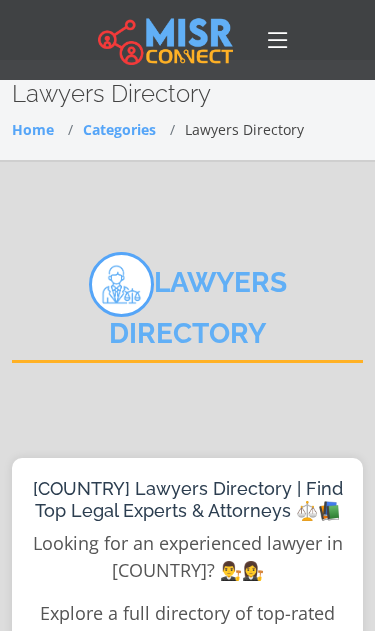 click at bounding box center [278, 40] 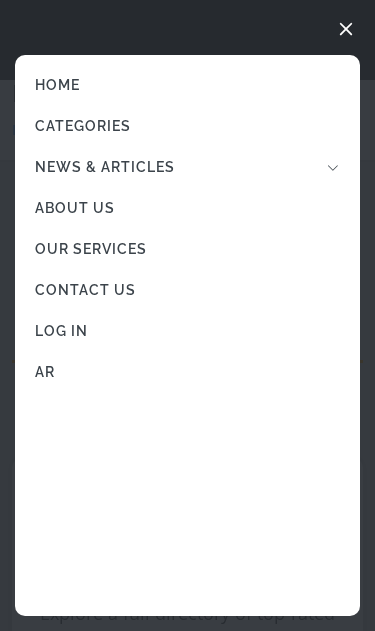 click on "Contact Us" at bounding box center [187, 290] 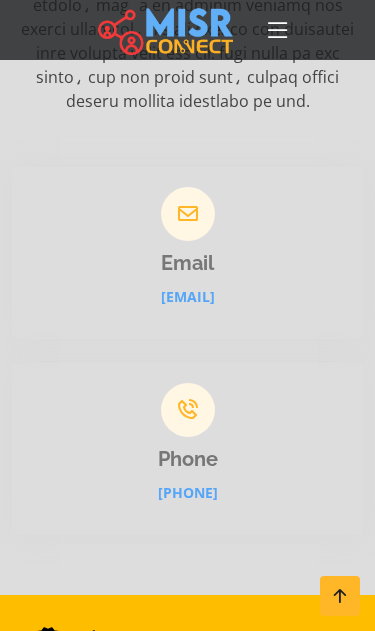 scroll, scrollTop: 823, scrollLeft: 0, axis: vertical 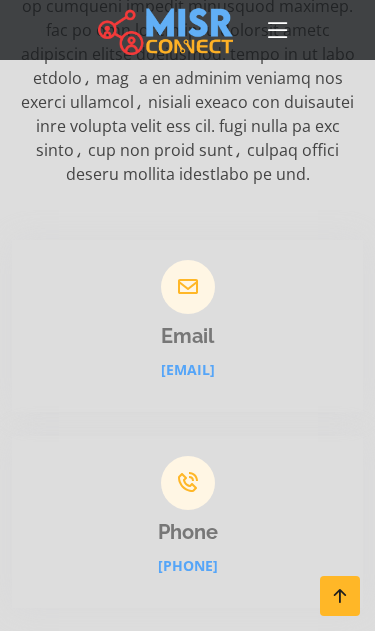 click at bounding box center [278, 30] 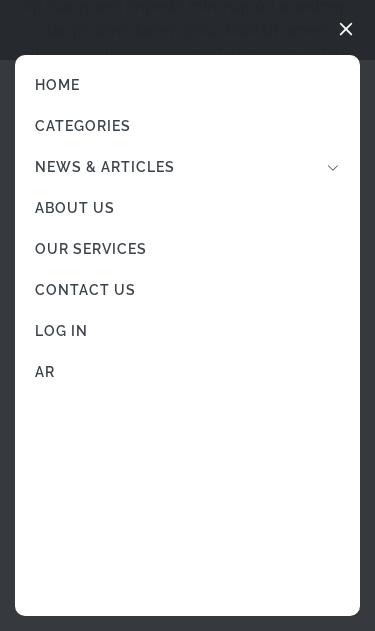 click on "Home" at bounding box center [187, 85] 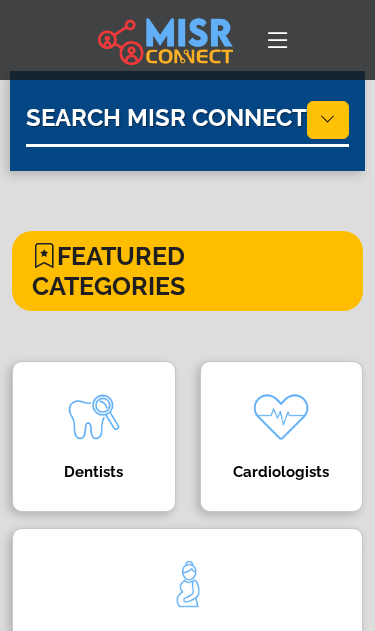 scroll, scrollTop: 0, scrollLeft: 0, axis: both 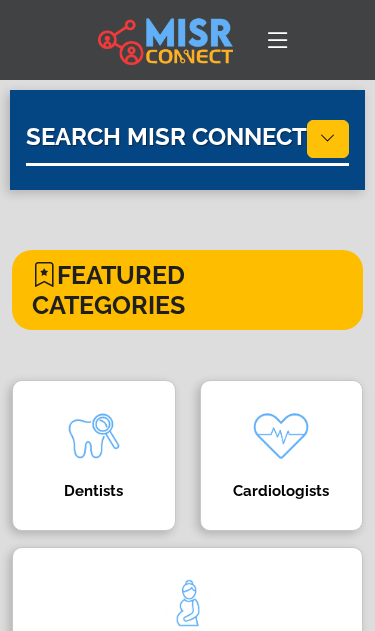 click at bounding box center (328, 138) 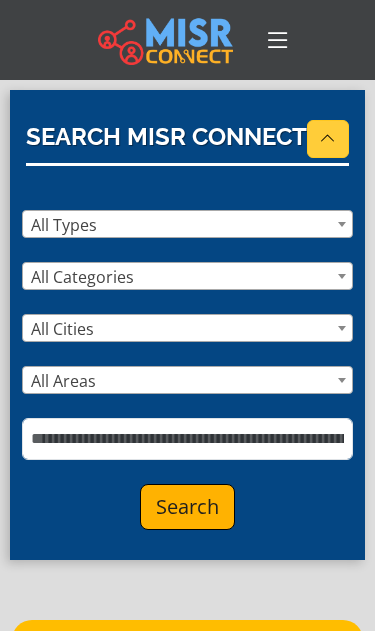 click at bounding box center [342, 276] 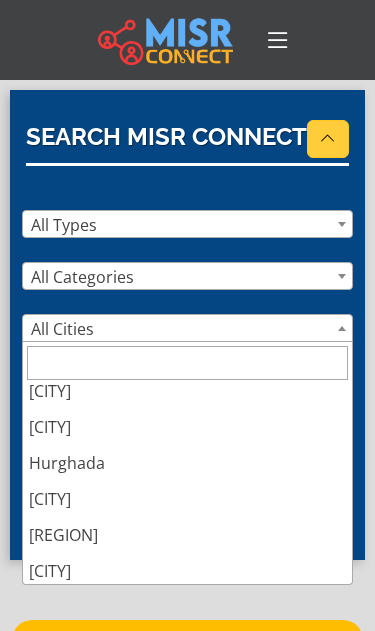 scroll, scrollTop: 845, scrollLeft: 0, axis: vertical 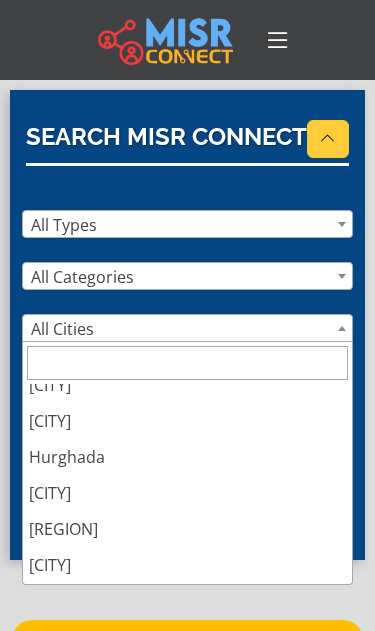 select on "**" 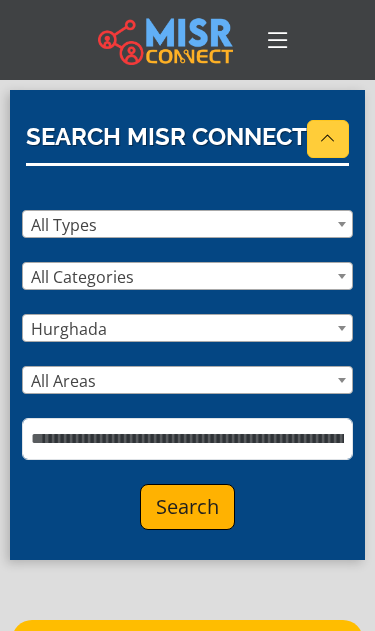 click at bounding box center (342, 276) 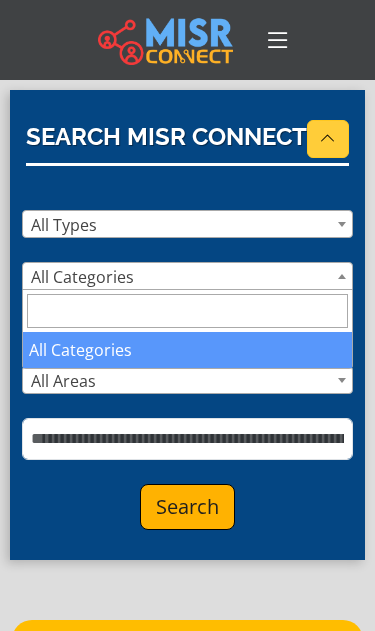 click at bounding box center (187, 311) 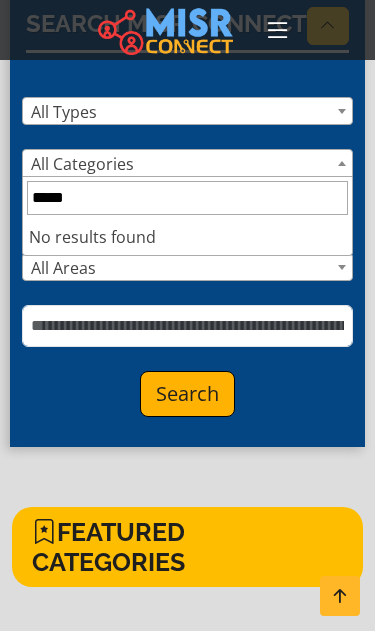 click on "*****" at bounding box center (187, 198) 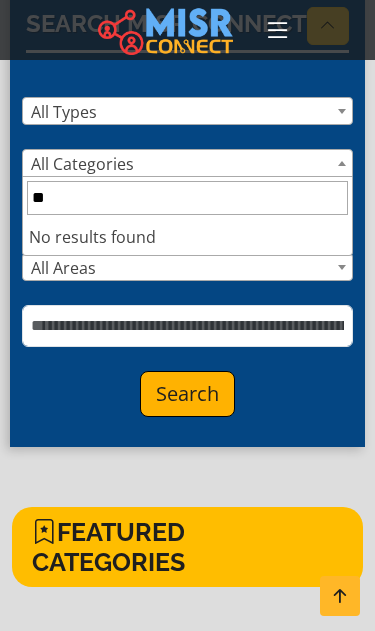 type on "*" 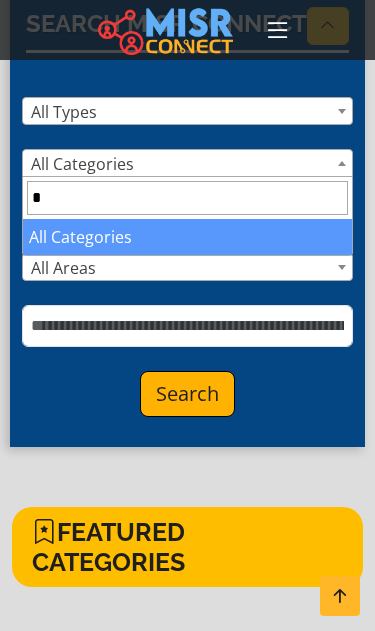 type 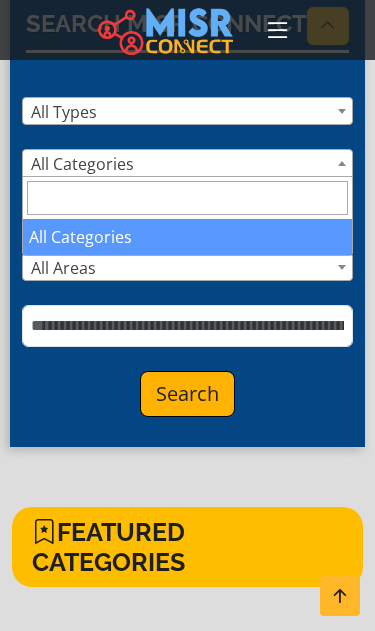 click at bounding box center [342, 111] 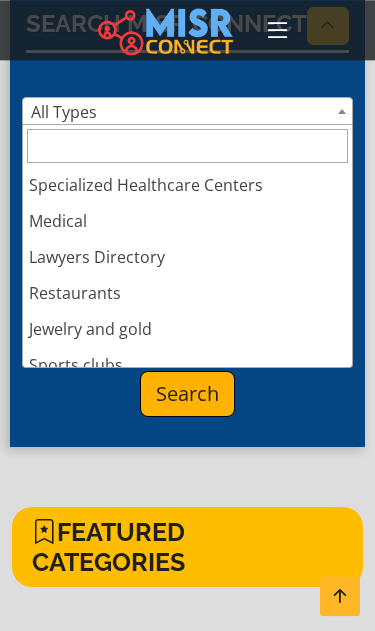 scroll, scrollTop: 51, scrollLeft: 0, axis: vertical 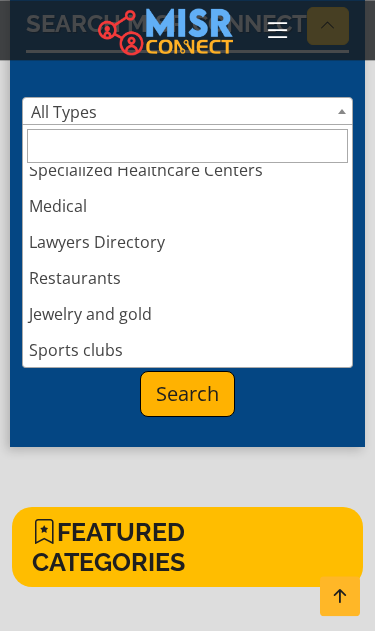 select on "**********" 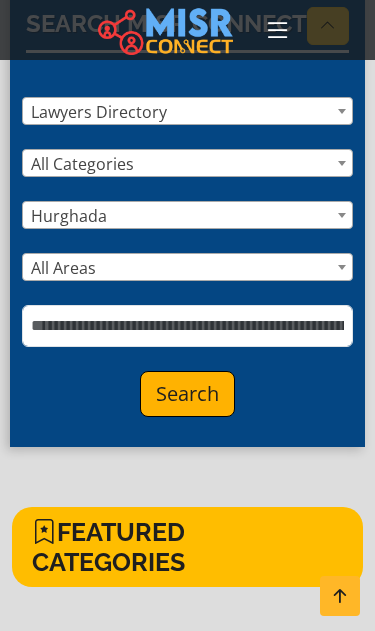 click on "Search" at bounding box center [187, 394] 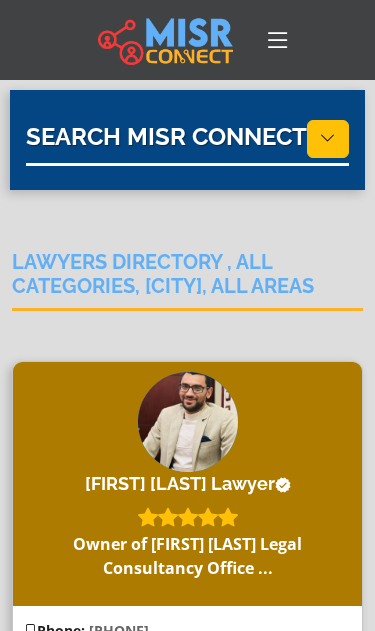 select on "**********" 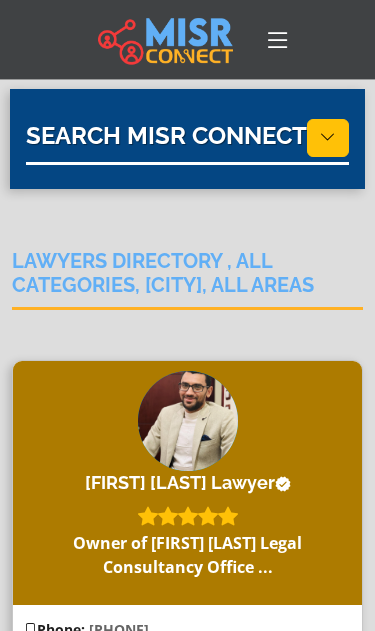scroll, scrollTop: 0, scrollLeft: 0, axis: both 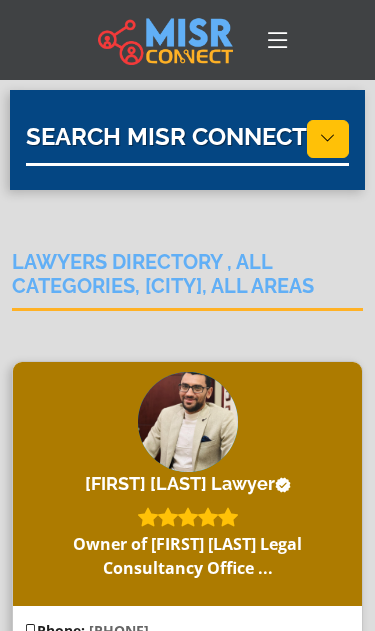 click at bounding box center [328, 138] 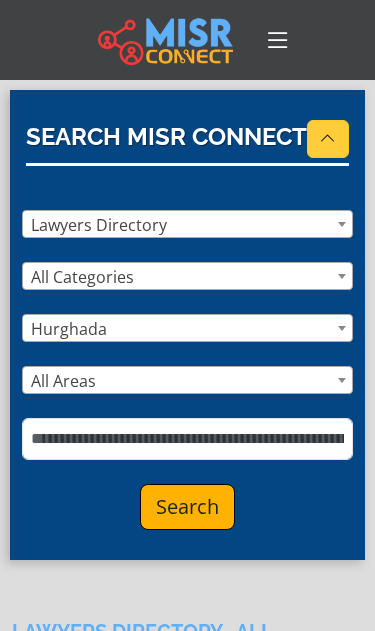 click at bounding box center [342, 276] 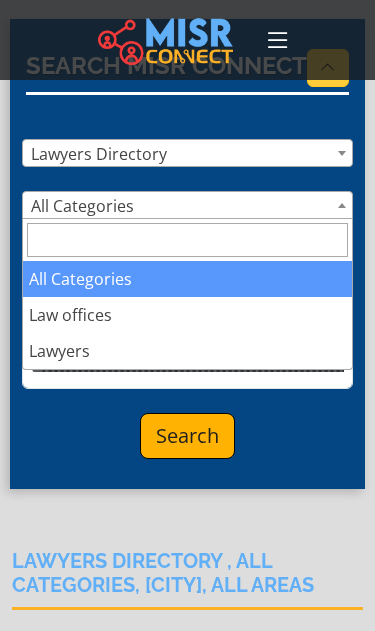 scroll, scrollTop: 70, scrollLeft: 0, axis: vertical 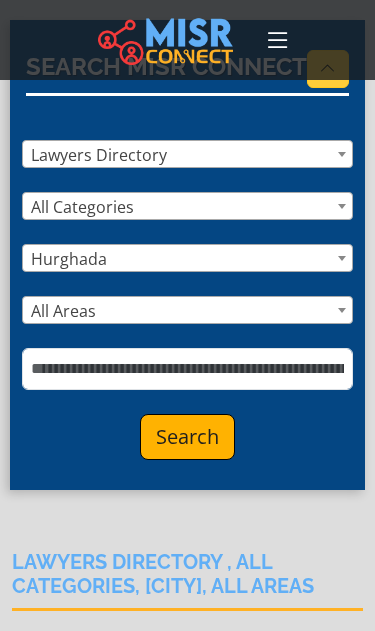 click at bounding box center [342, 310] 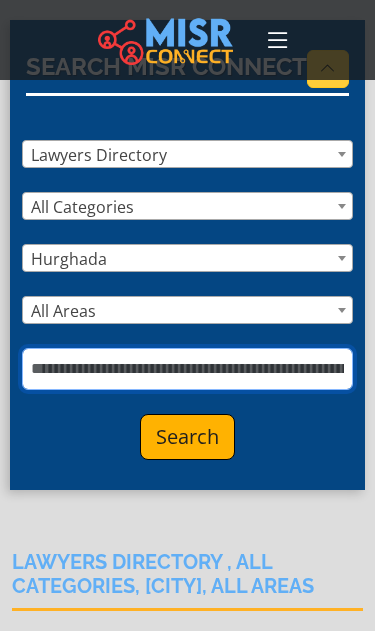 click at bounding box center [187, 369] 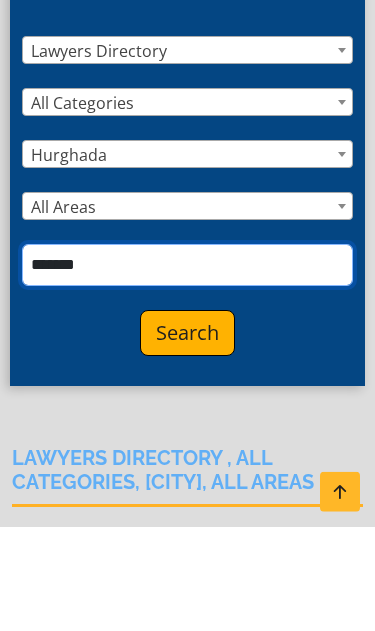type on "******" 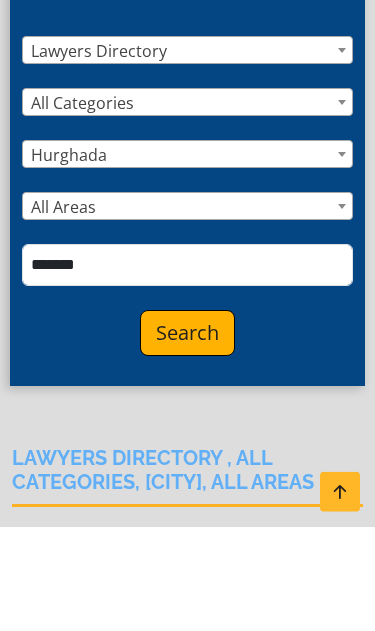 click on "Search" at bounding box center (187, 437) 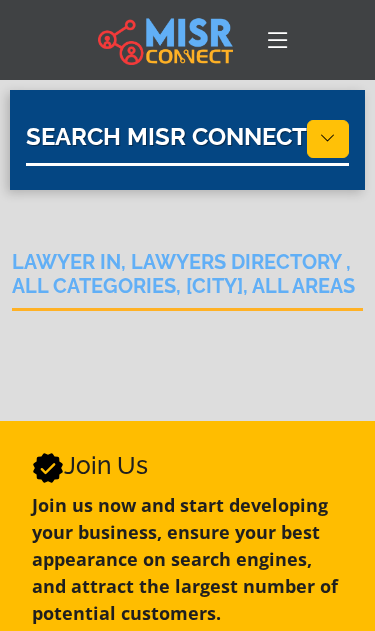 select on "**********" 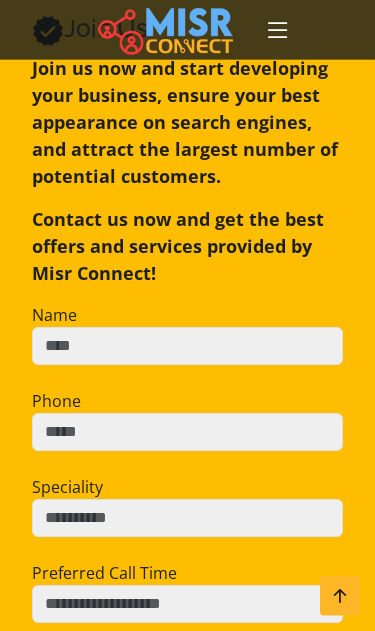 scroll, scrollTop: 0, scrollLeft: 0, axis: both 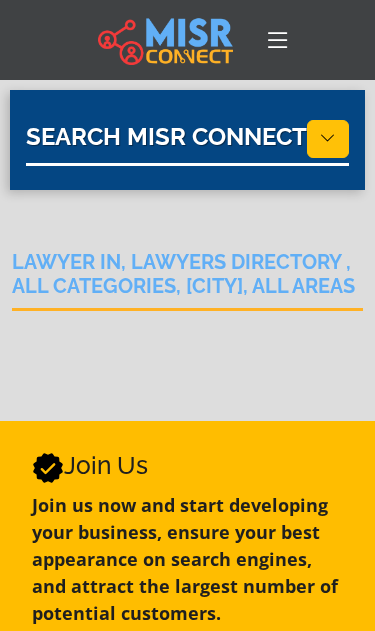 click at bounding box center [278, 40] 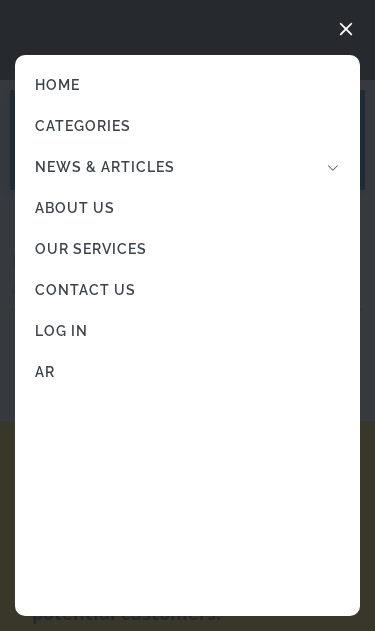 click at bounding box center [333, 168] 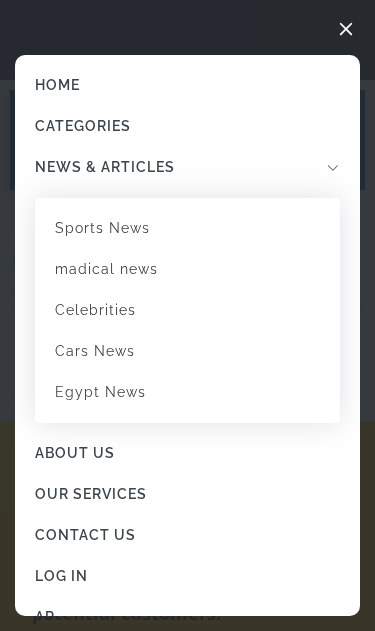 click at bounding box center [346, 29] 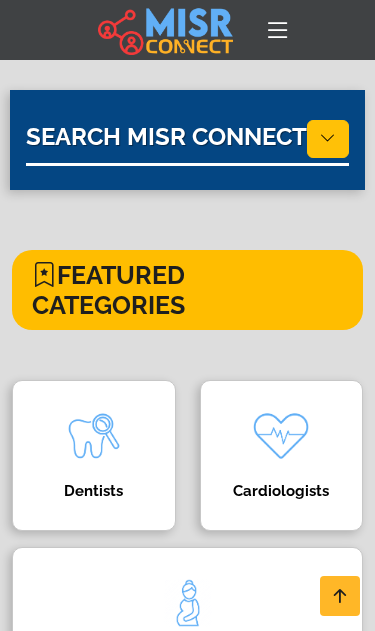 scroll, scrollTop: 113, scrollLeft: 0, axis: vertical 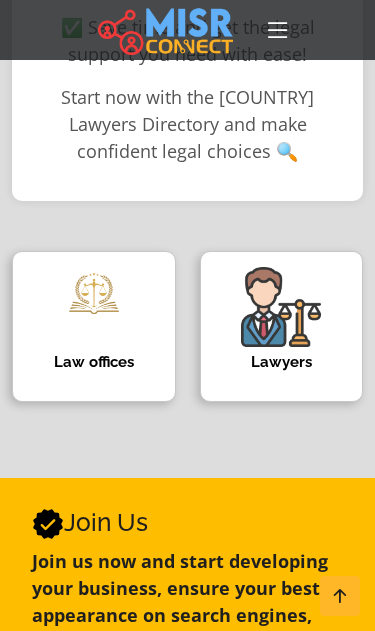 click at bounding box center (94, 293) 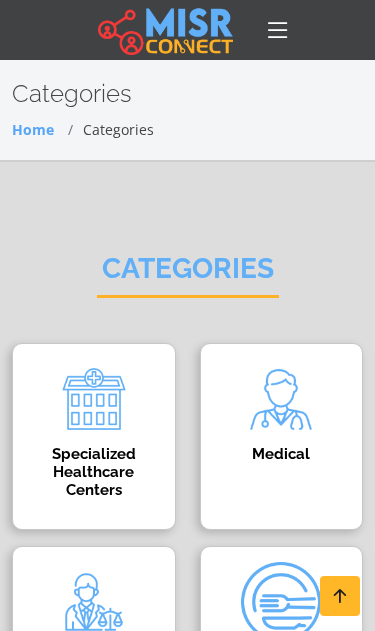 scroll, scrollTop: 441, scrollLeft: 0, axis: vertical 